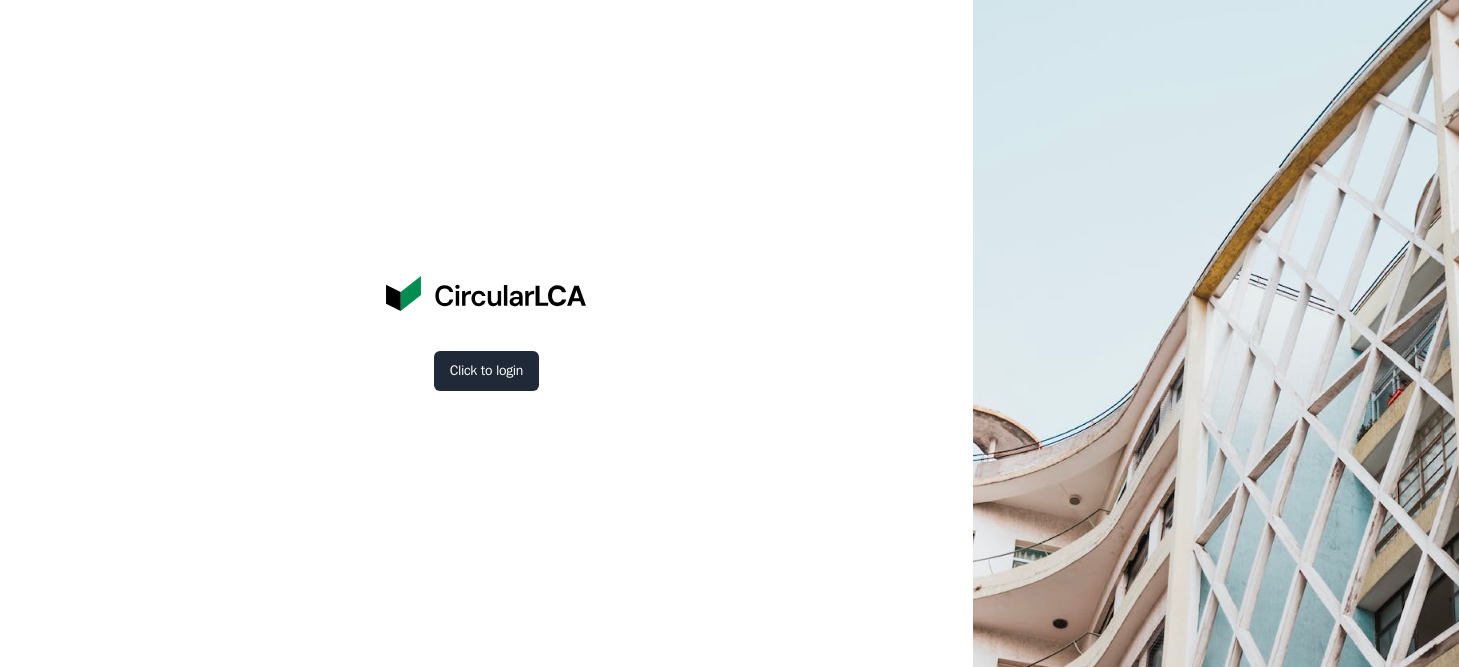 scroll, scrollTop: 0, scrollLeft: 0, axis: both 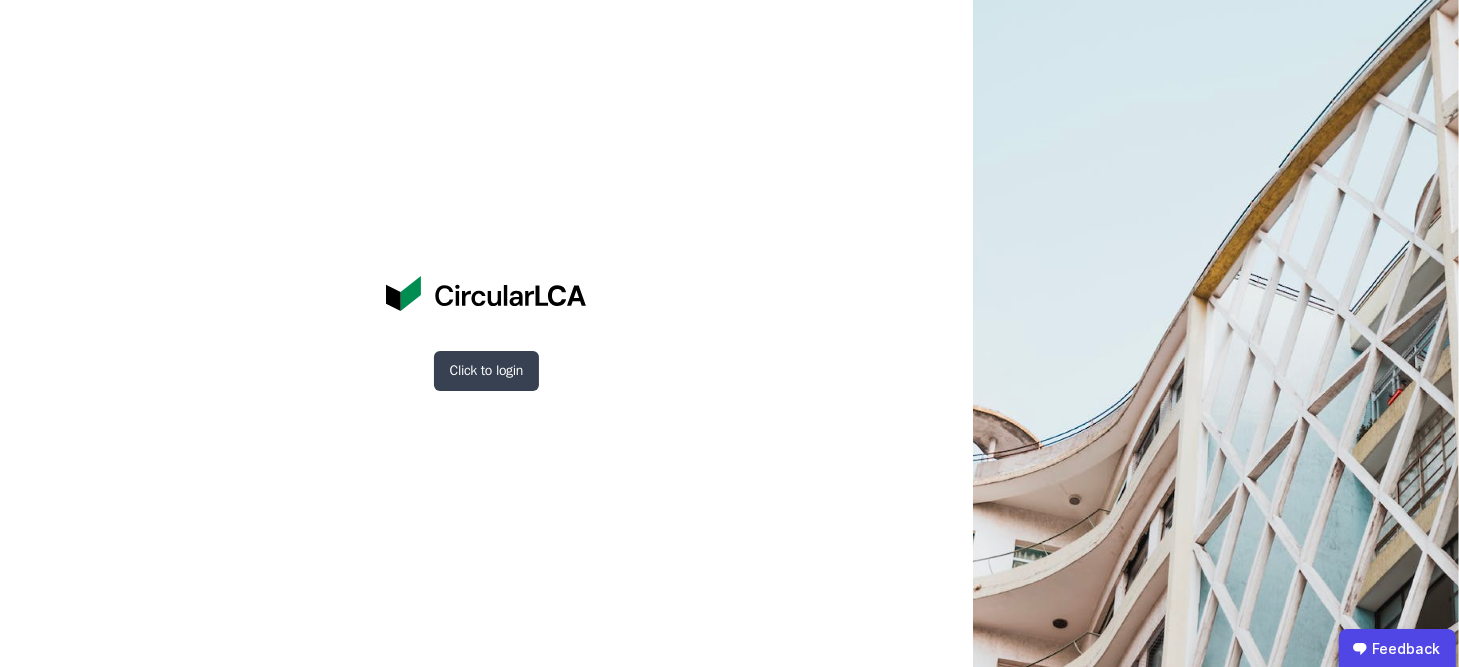 click on "Click to login" at bounding box center (486, 371) 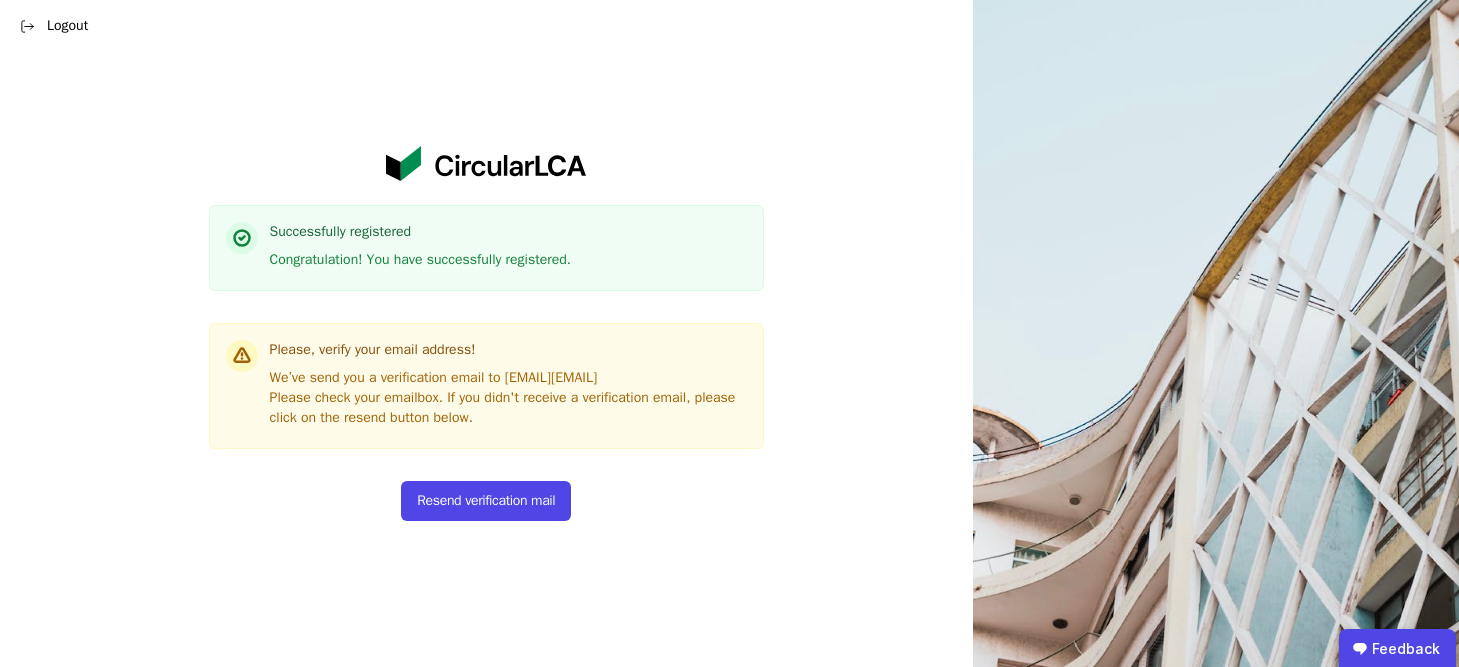 scroll, scrollTop: 0, scrollLeft: 0, axis: both 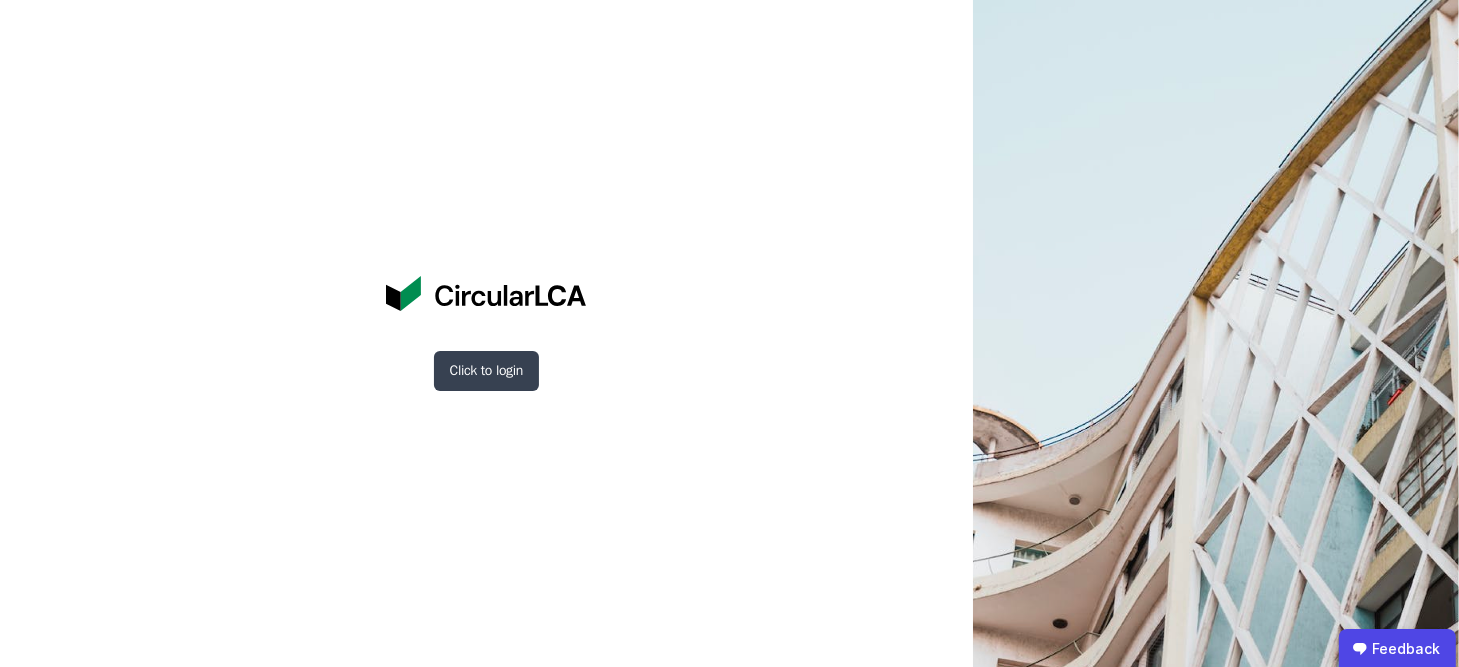 click on "Click to login" at bounding box center (486, 371) 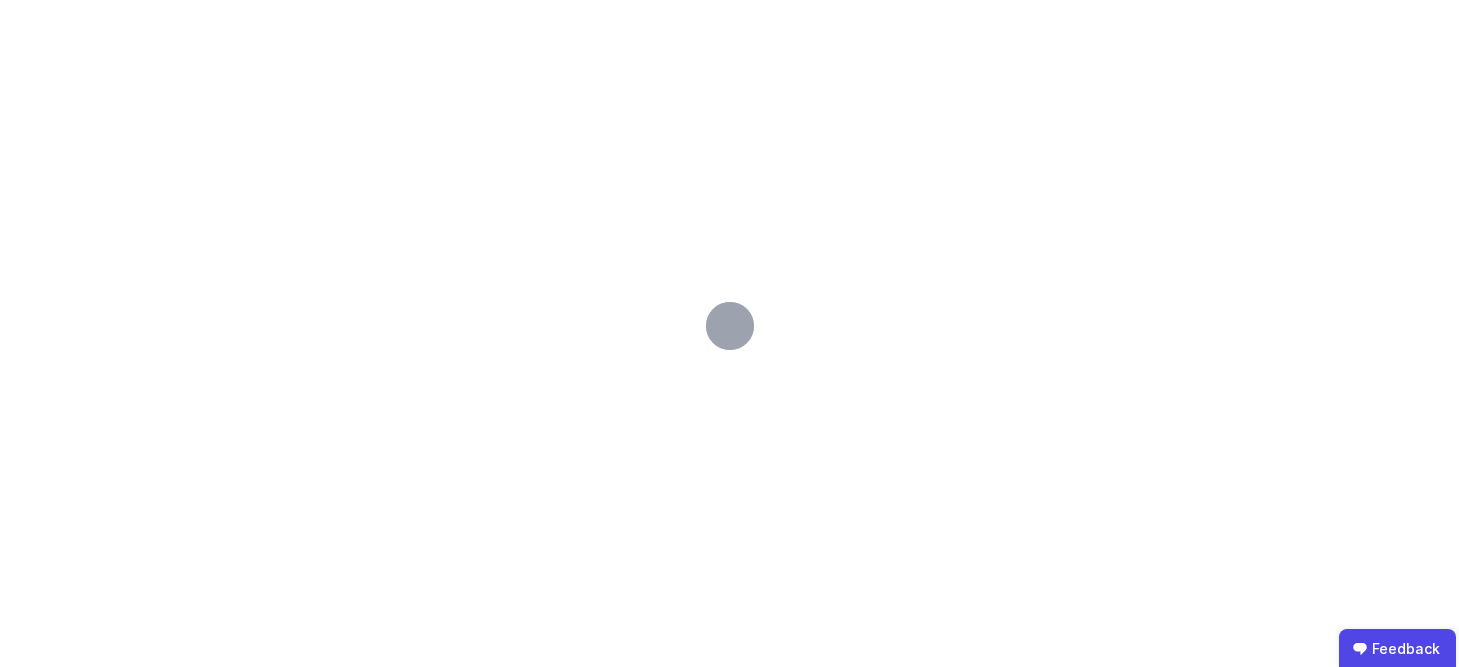scroll, scrollTop: 0, scrollLeft: 0, axis: both 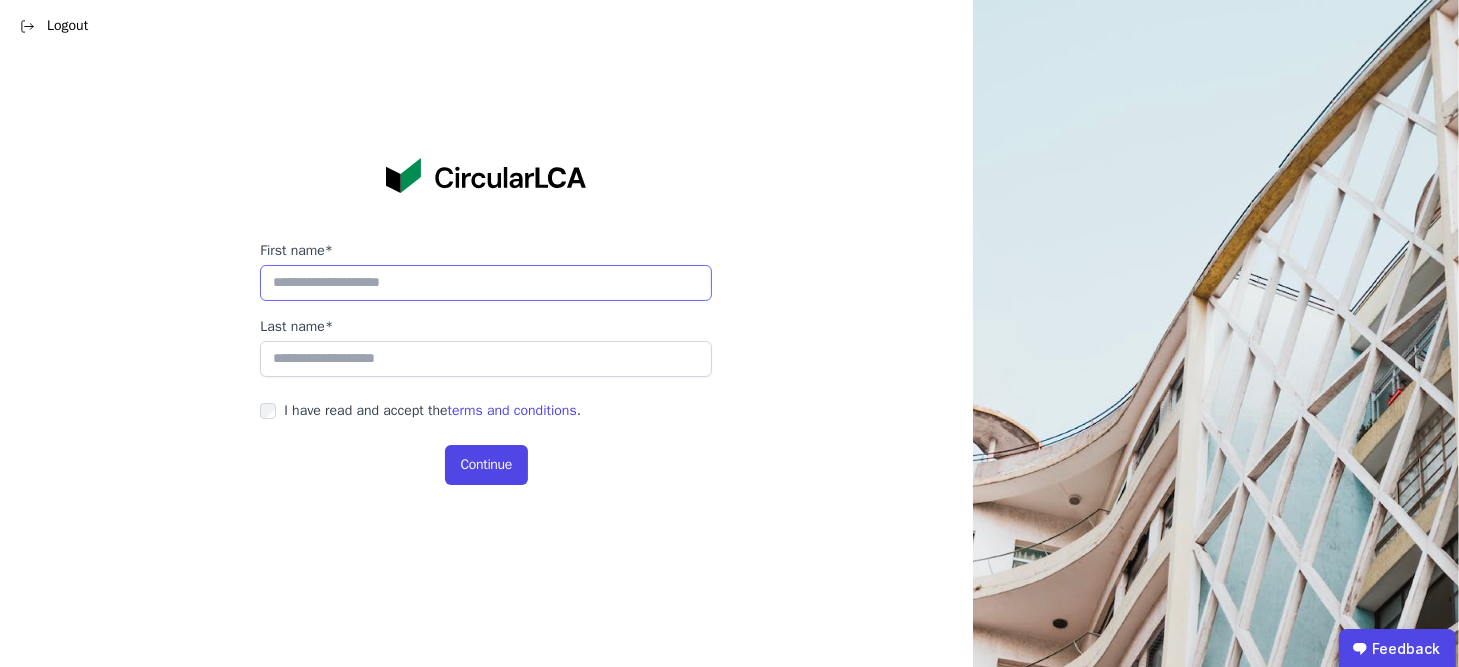 click at bounding box center (486, 283) 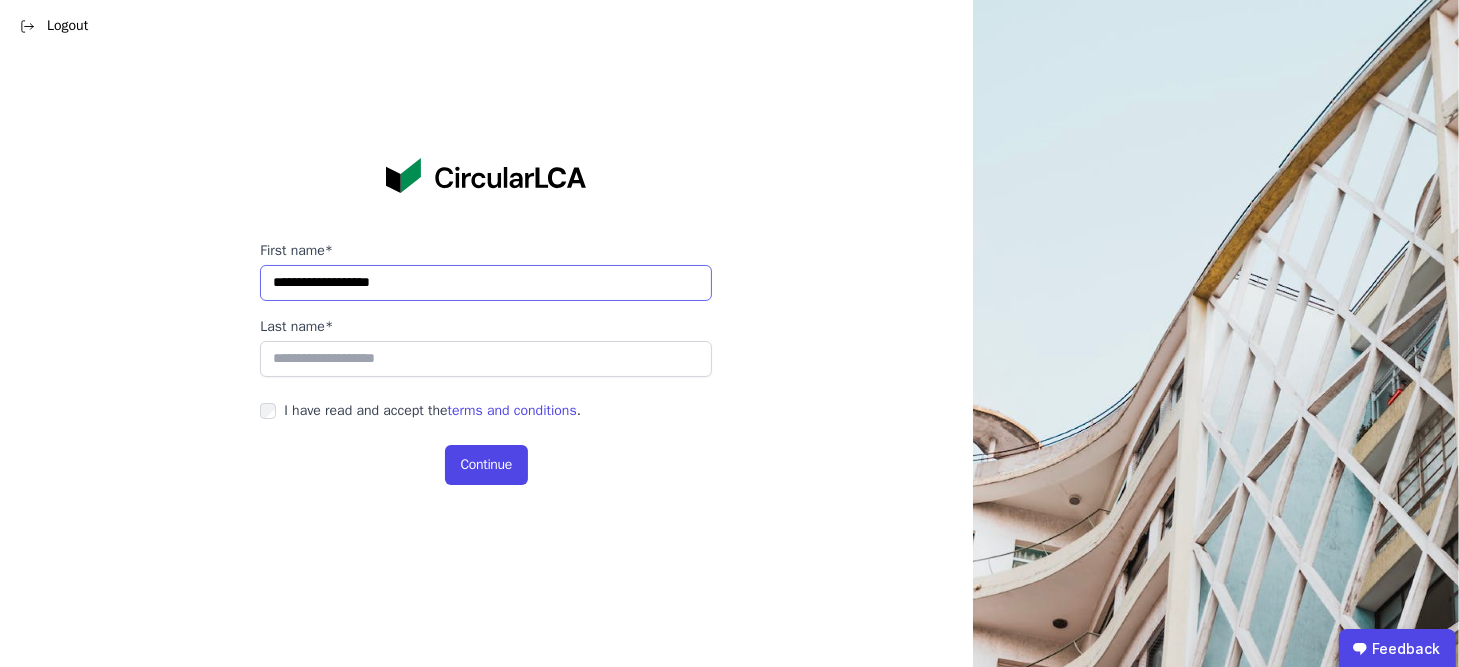 type on "**********" 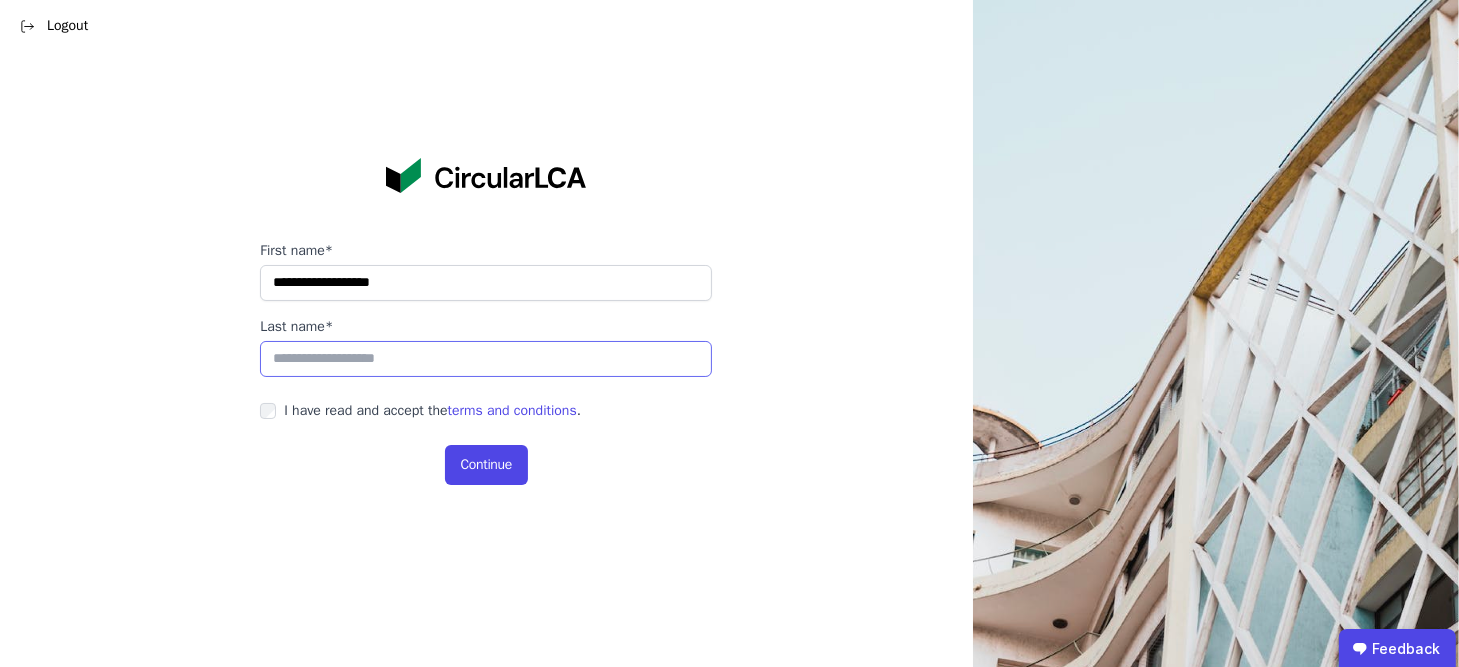 click at bounding box center [486, 359] 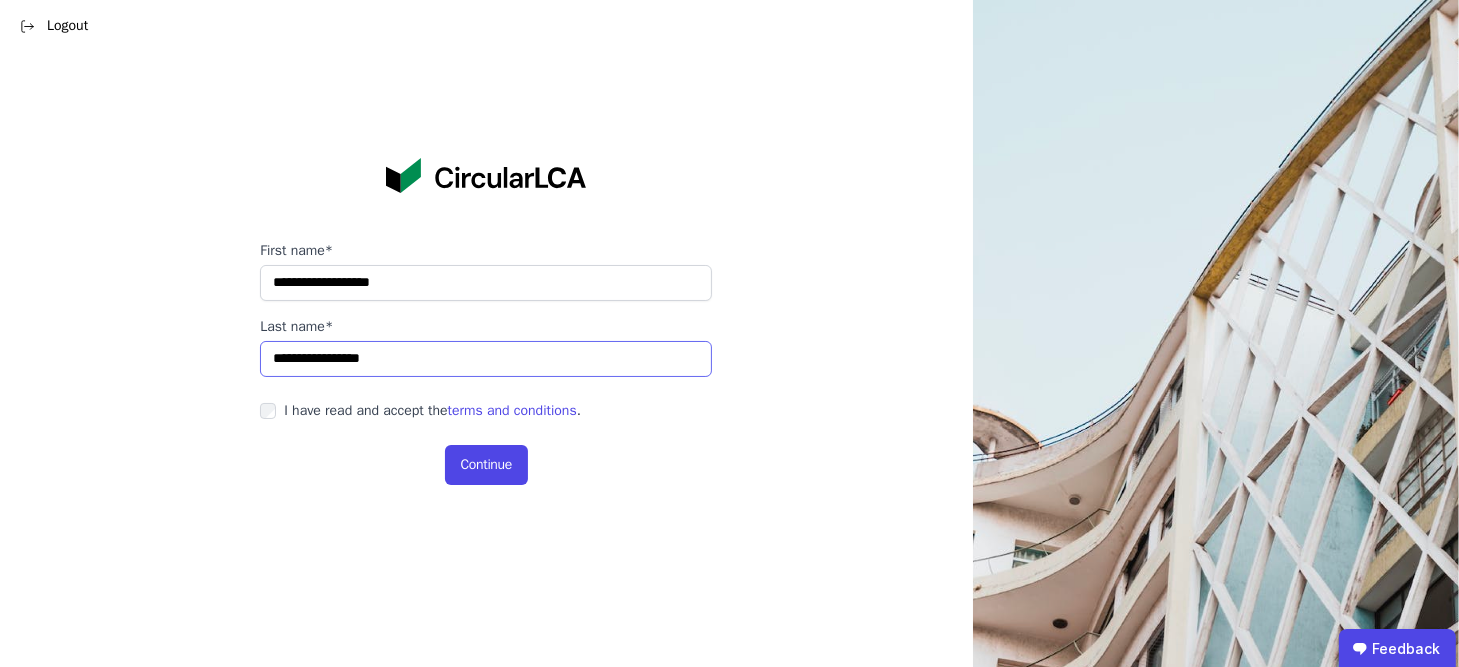 type on "**********" 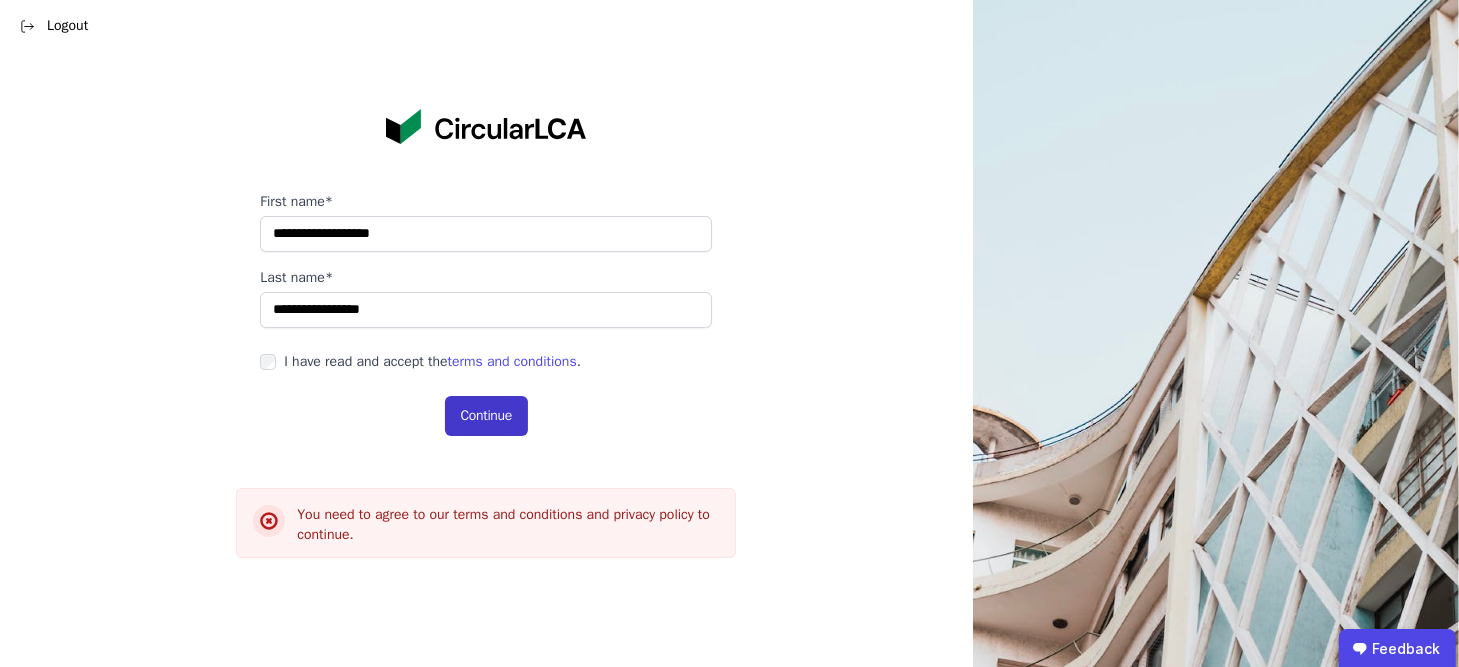 click on "Continue" at bounding box center (486, 416) 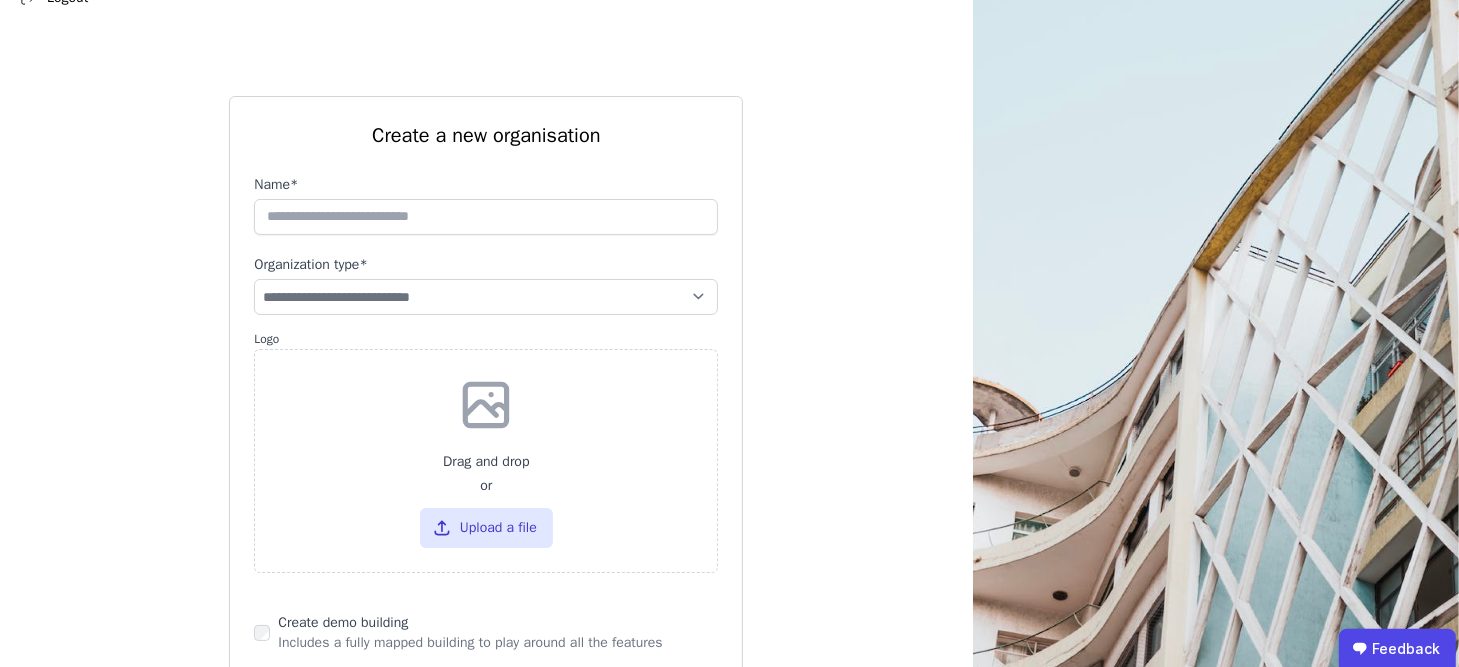 scroll, scrollTop: 30, scrollLeft: 0, axis: vertical 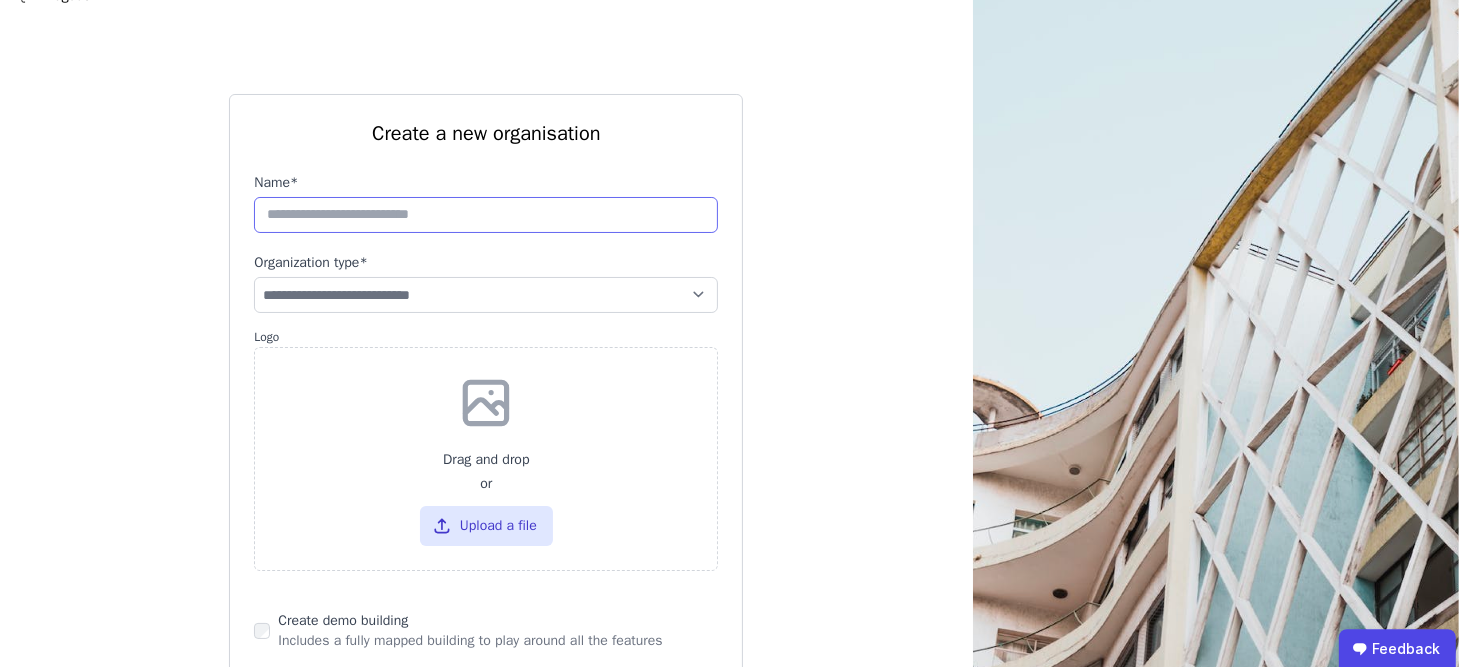 click at bounding box center [486, 215] 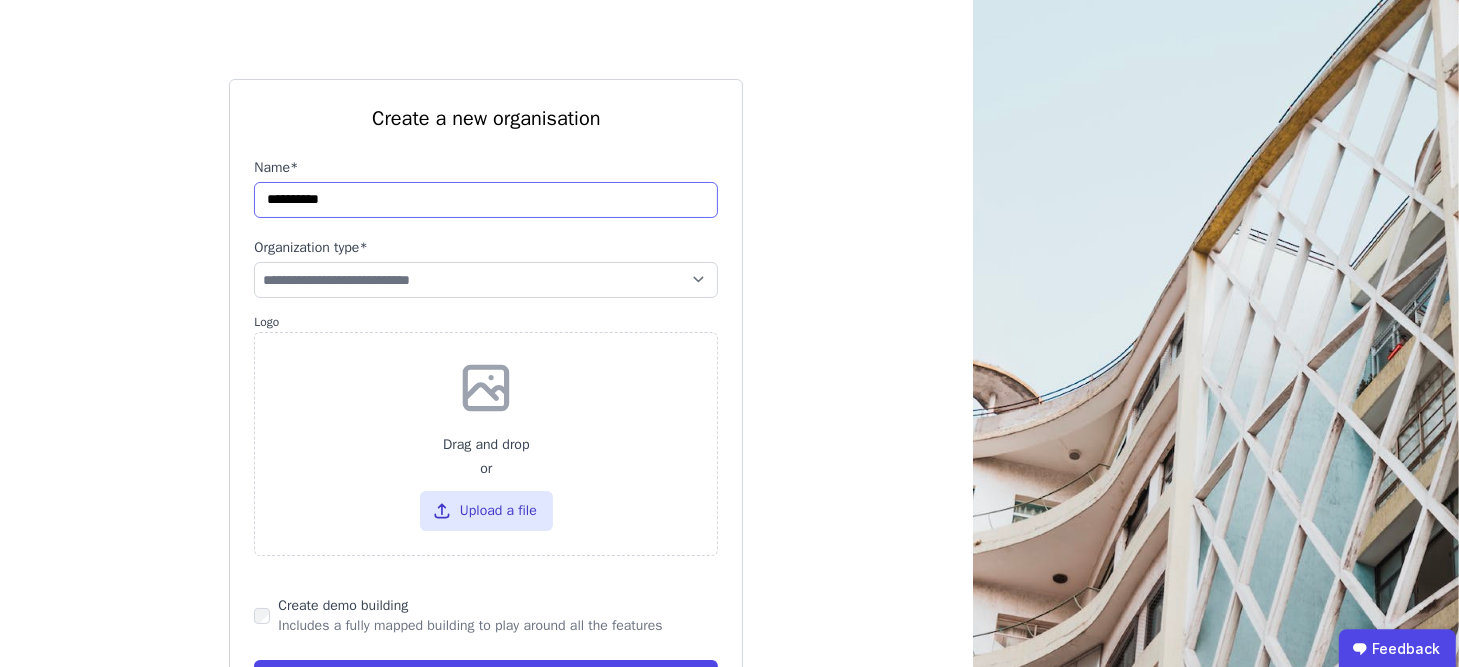 type on "**********" 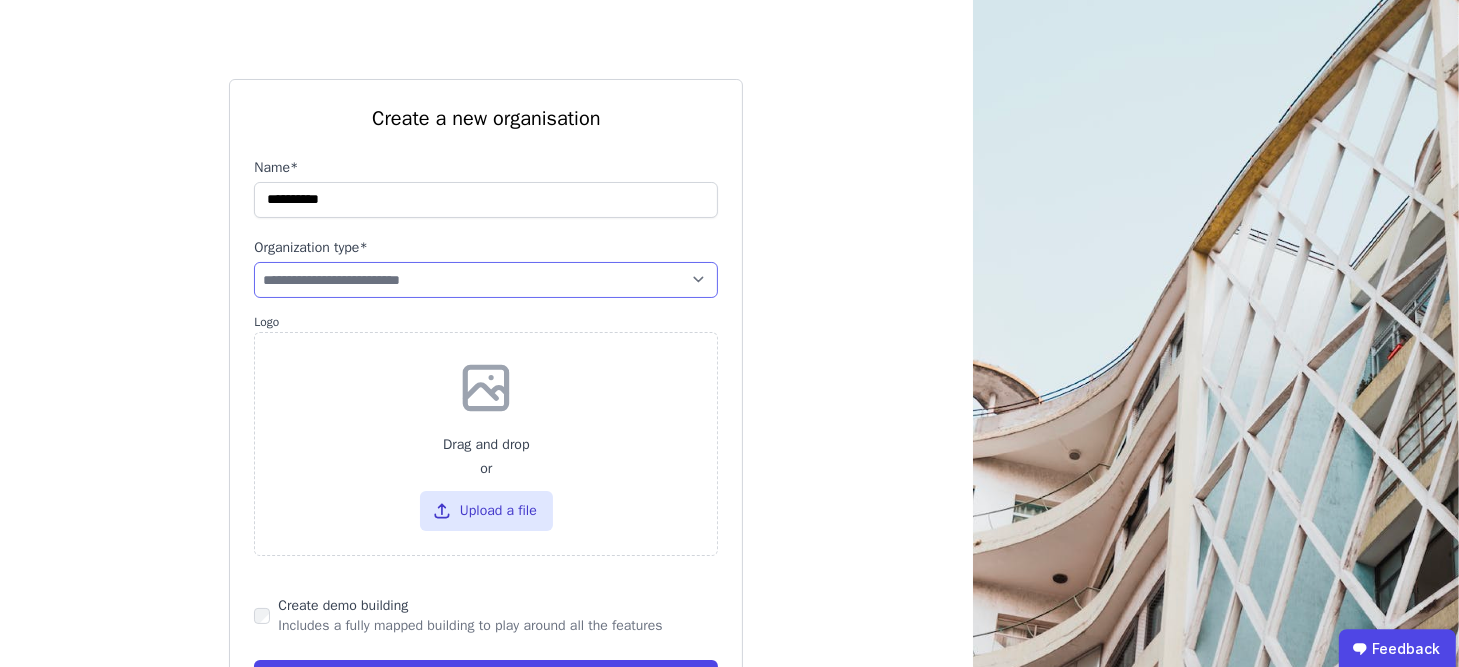 click on "**********" at bounding box center (0, 0) 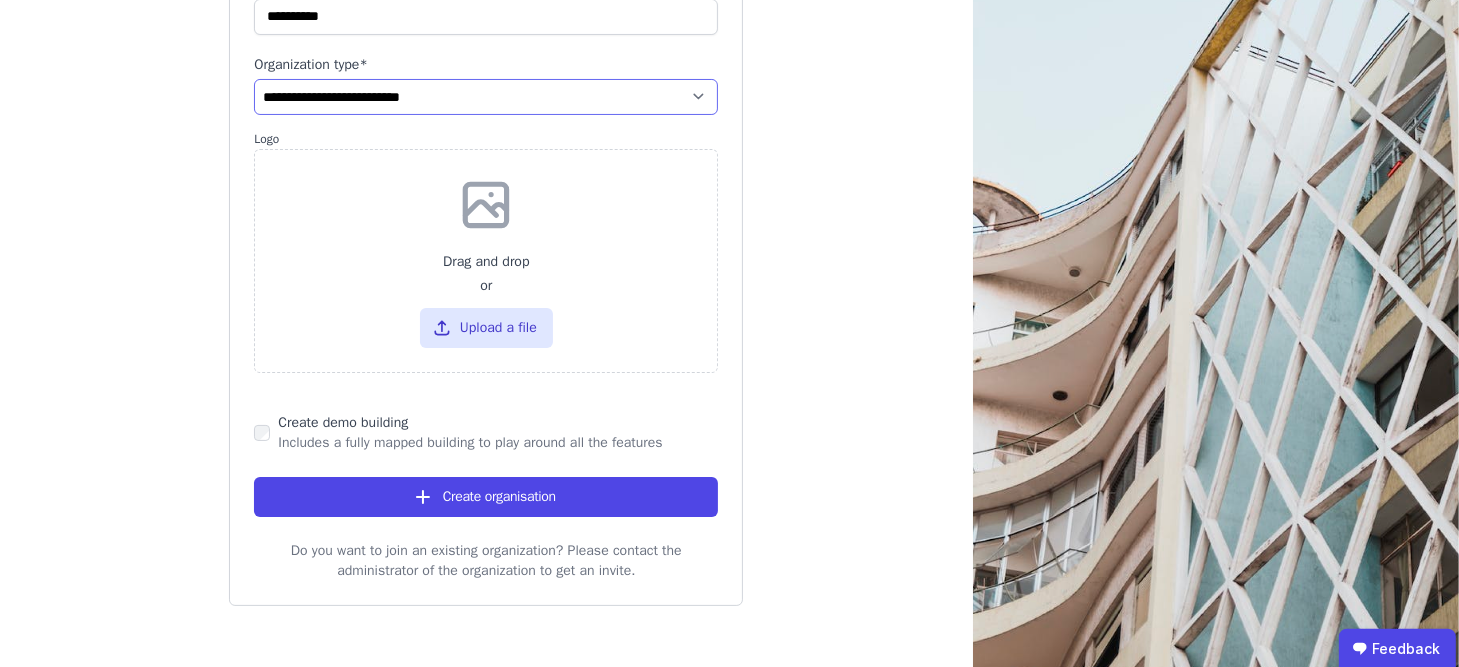 scroll, scrollTop: 230, scrollLeft: 0, axis: vertical 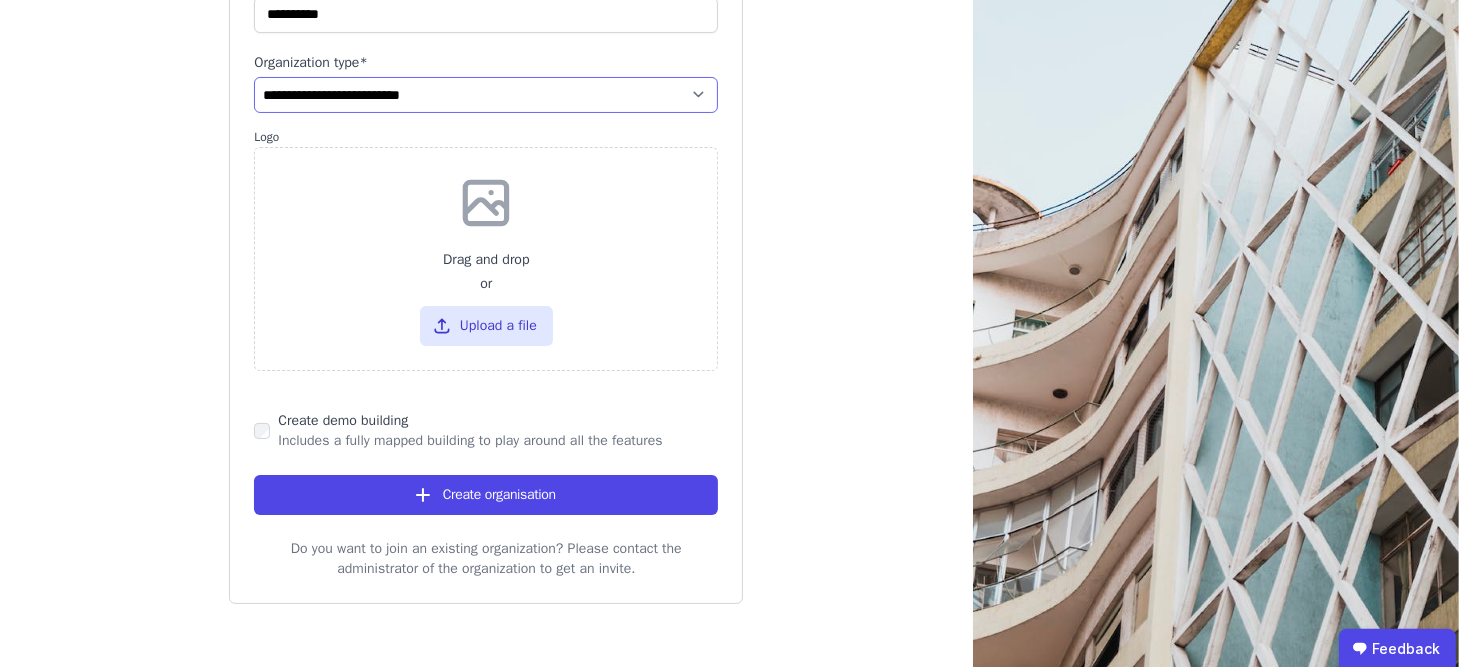 select on "**********" 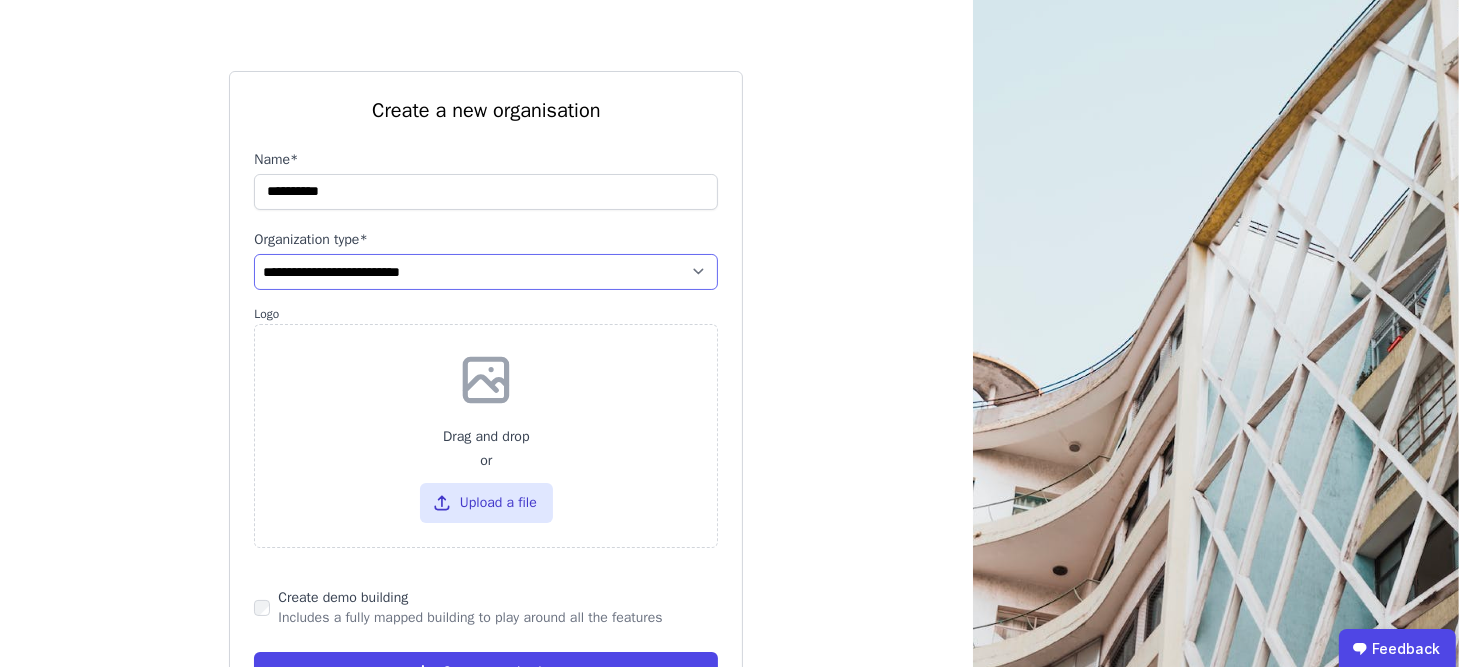 scroll, scrollTop: 51, scrollLeft: 0, axis: vertical 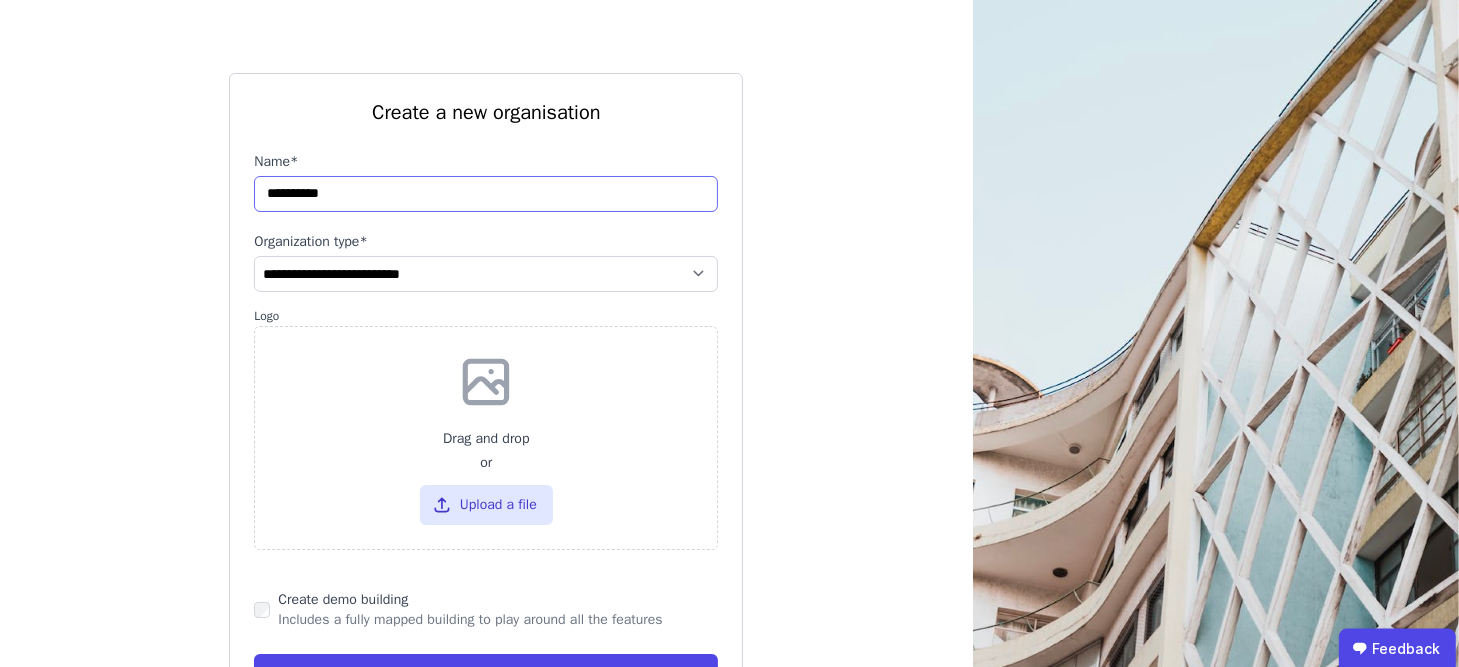 drag, startPoint x: 360, startPoint y: 206, endPoint x: 237, endPoint y: 184, distance: 124.95199 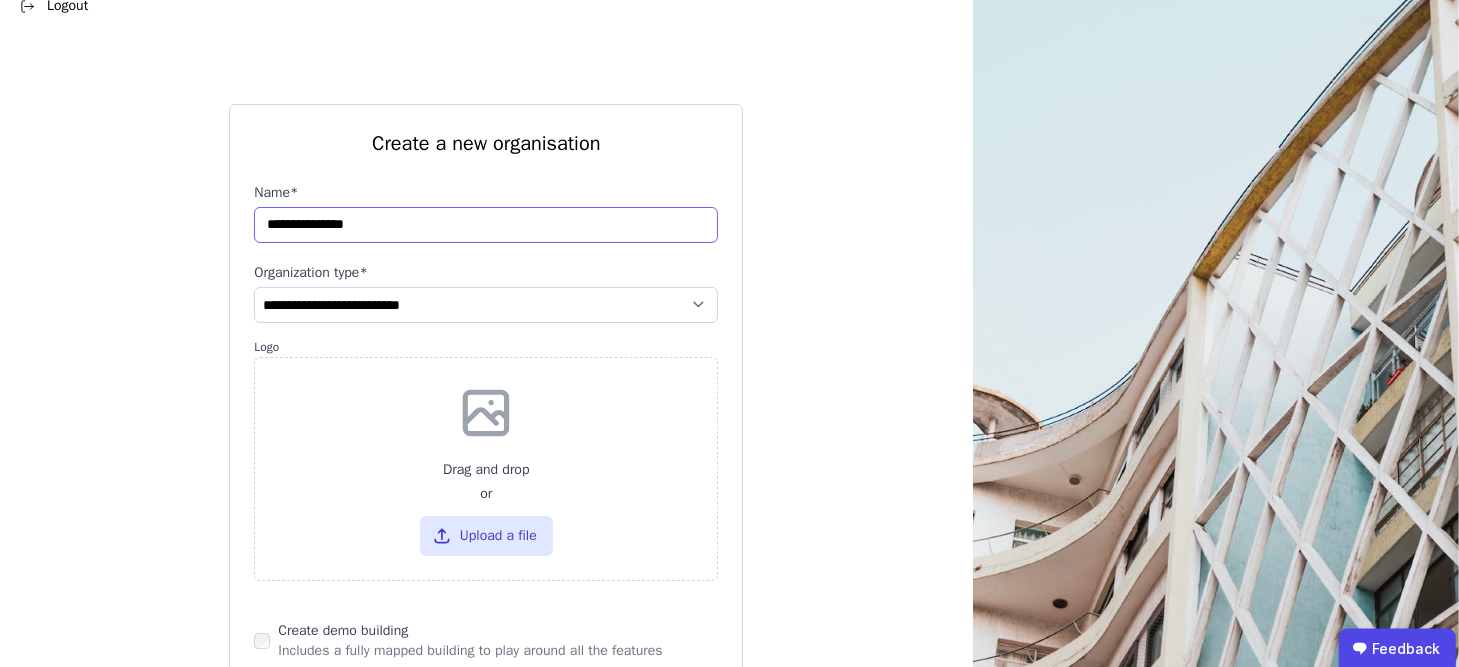 scroll, scrollTop: 0, scrollLeft: 0, axis: both 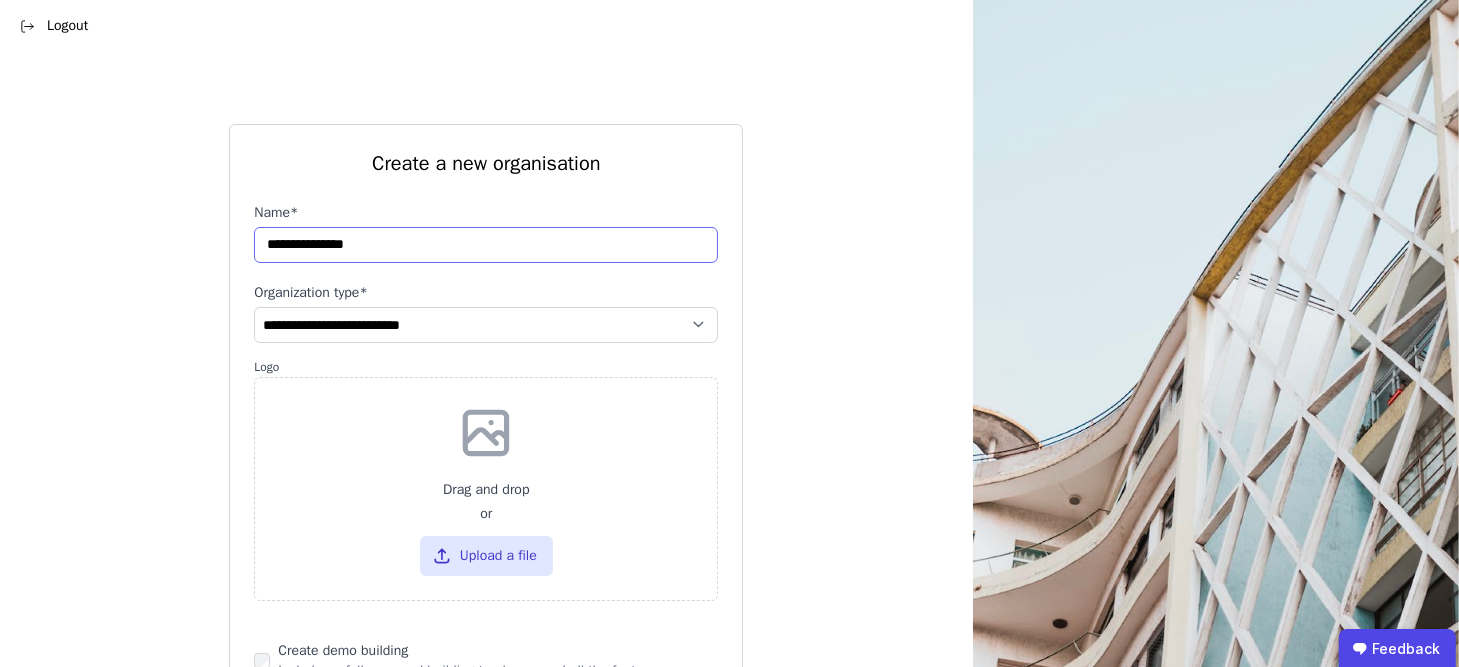drag, startPoint x: 430, startPoint y: 241, endPoint x: 208, endPoint y: 228, distance: 222.38031 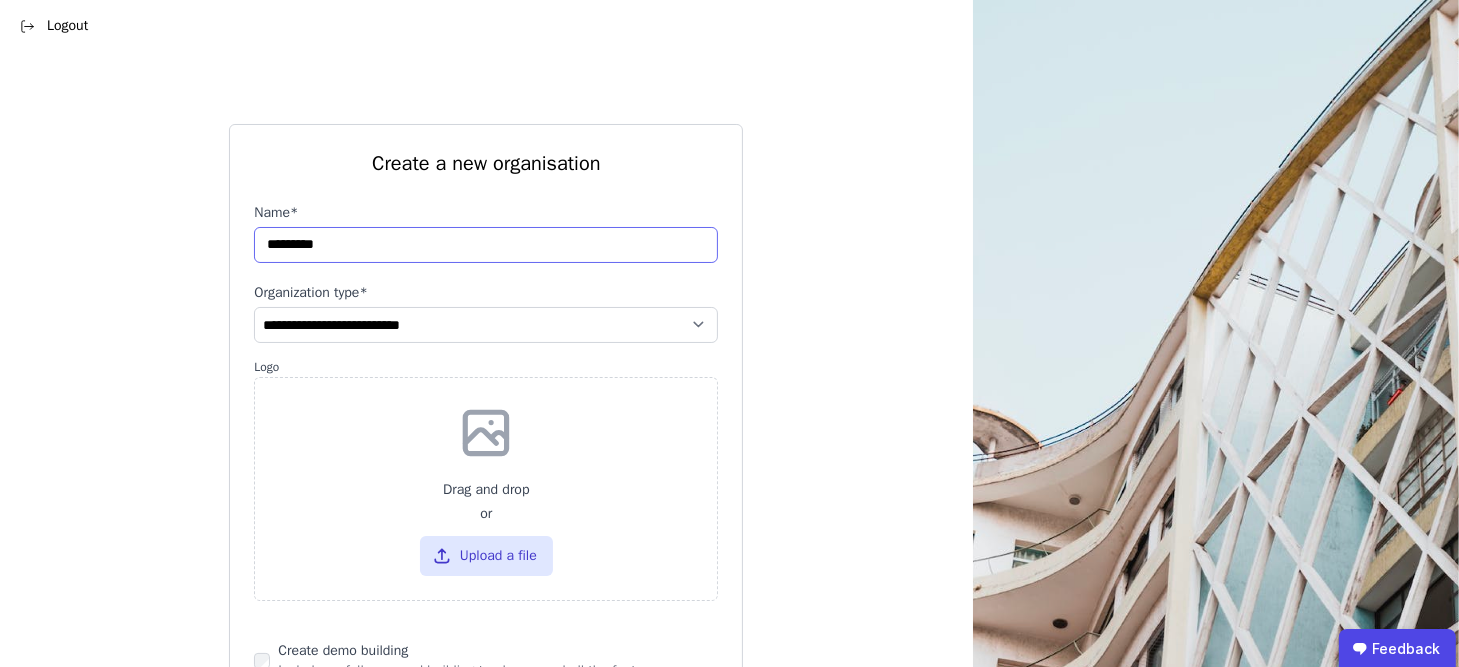 type on "**********" 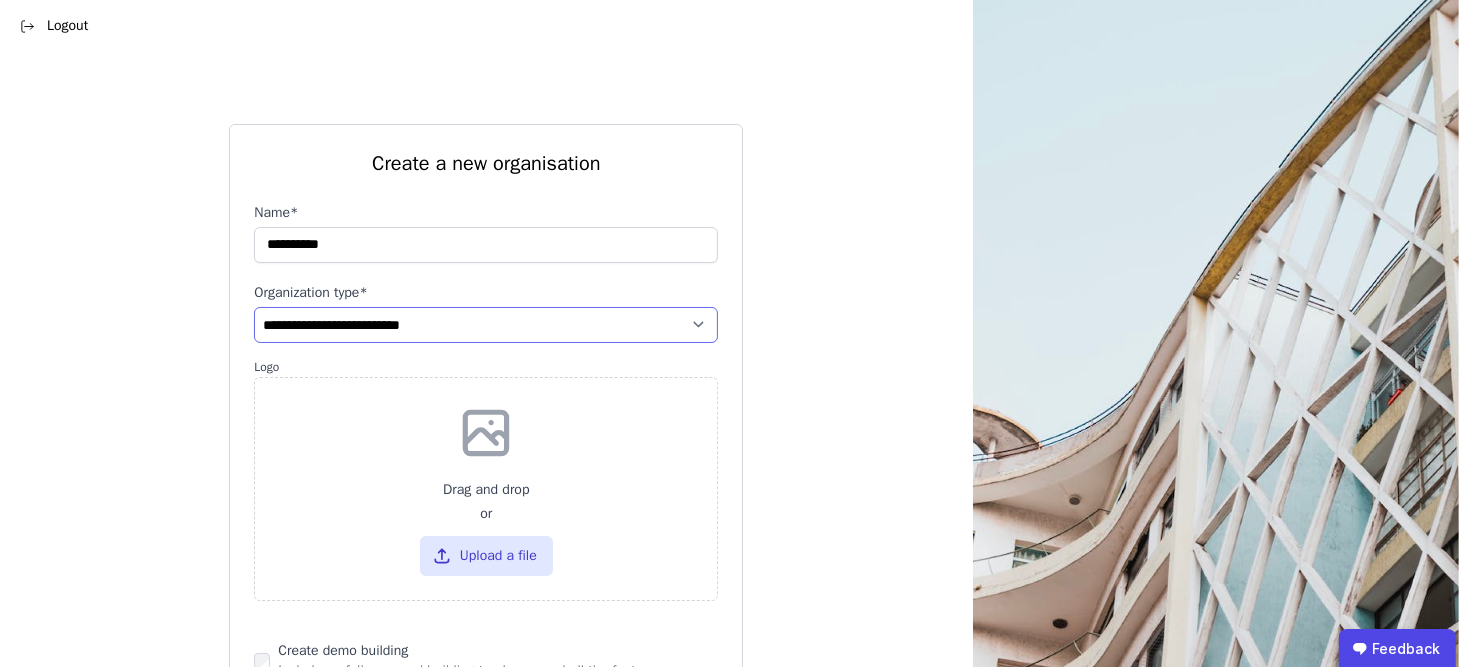select on "**********" 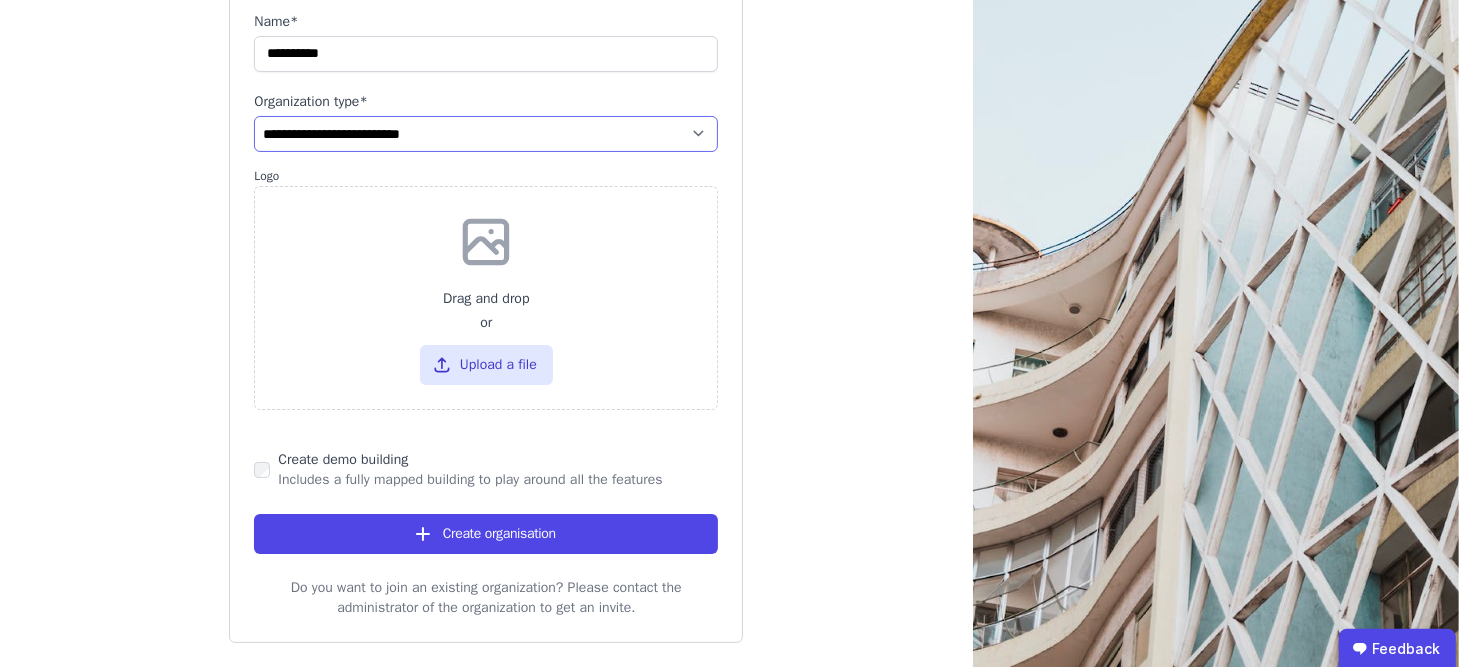 scroll, scrollTop: 196, scrollLeft: 0, axis: vertical 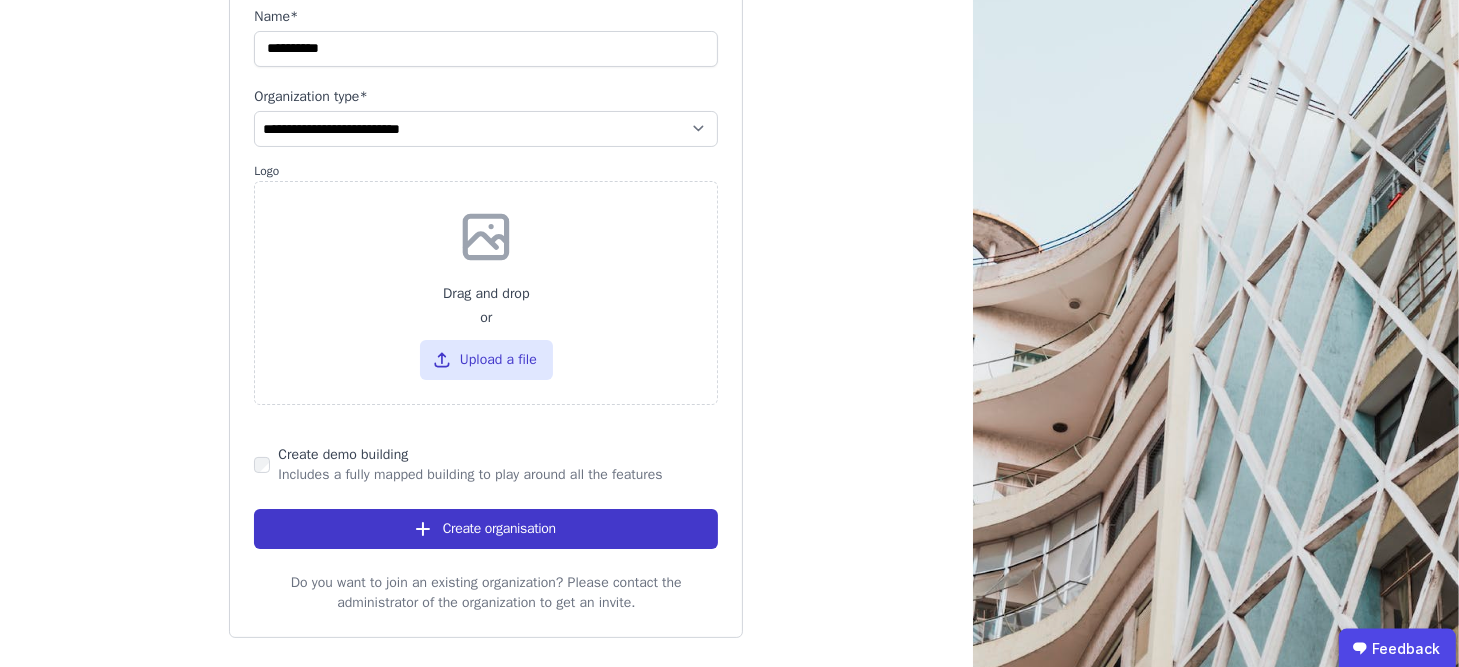 click on "Create organisation" at bounding box center [486, 529] 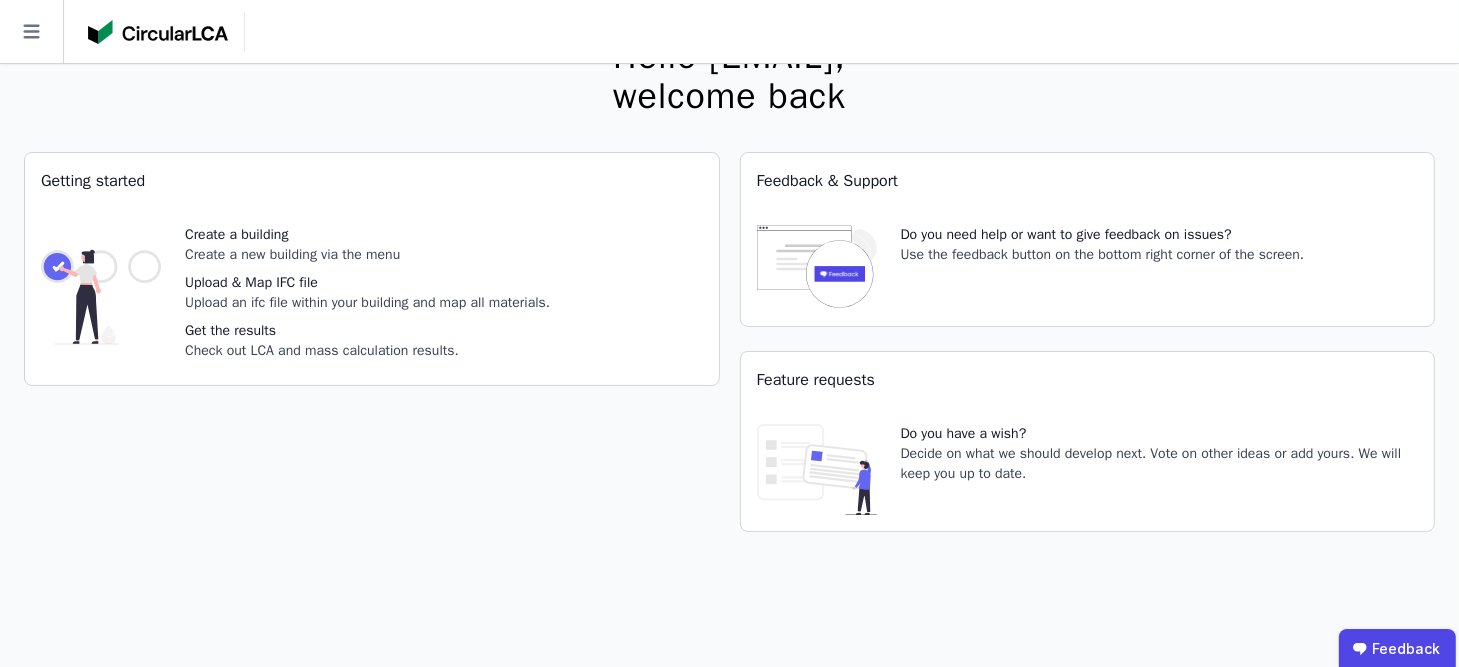 scroll, scrollTop: 62, scrollLeft: 0, axis: vertical 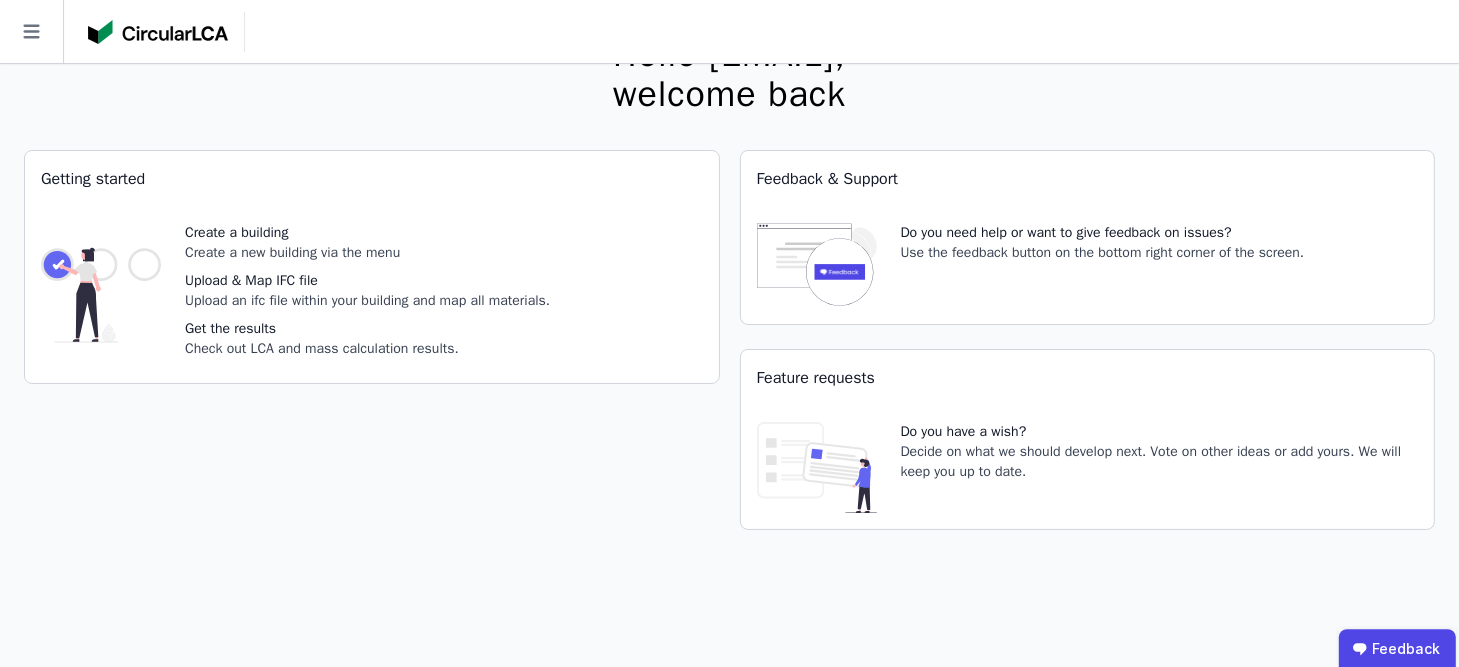 click at bounding box center [817, 467] 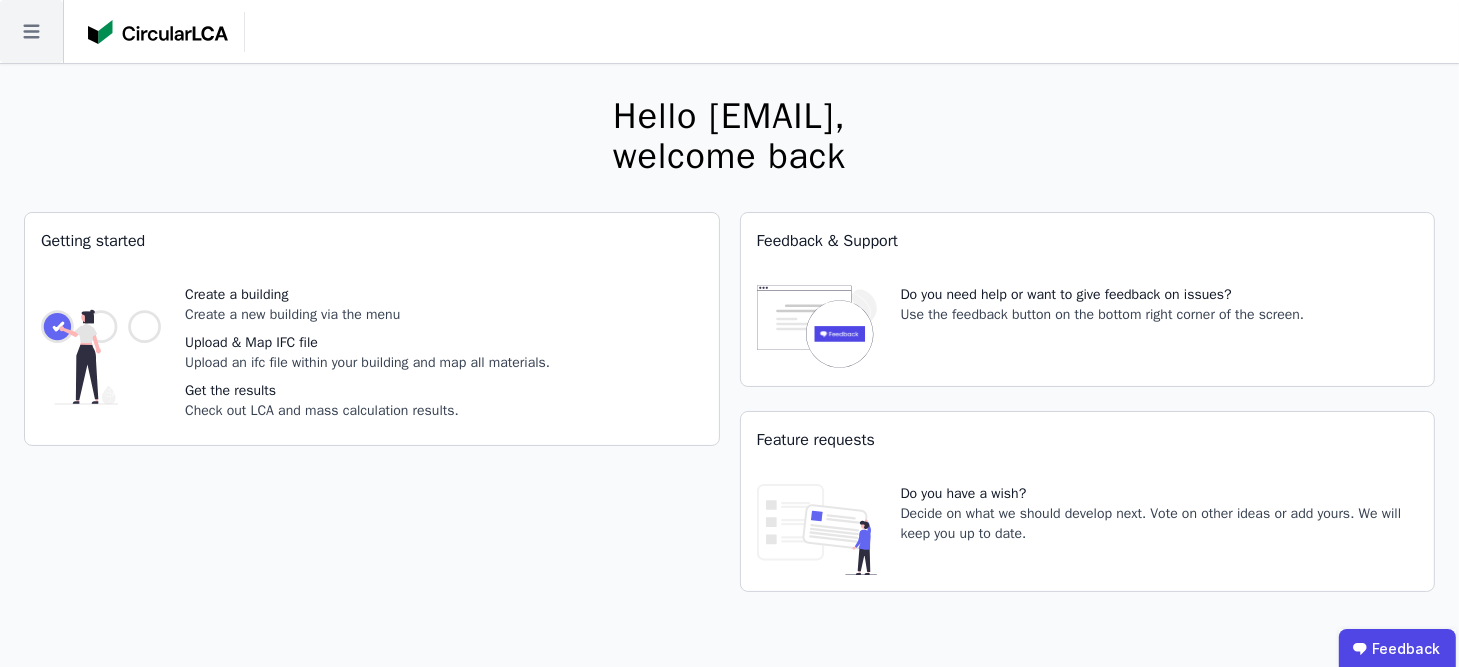 click 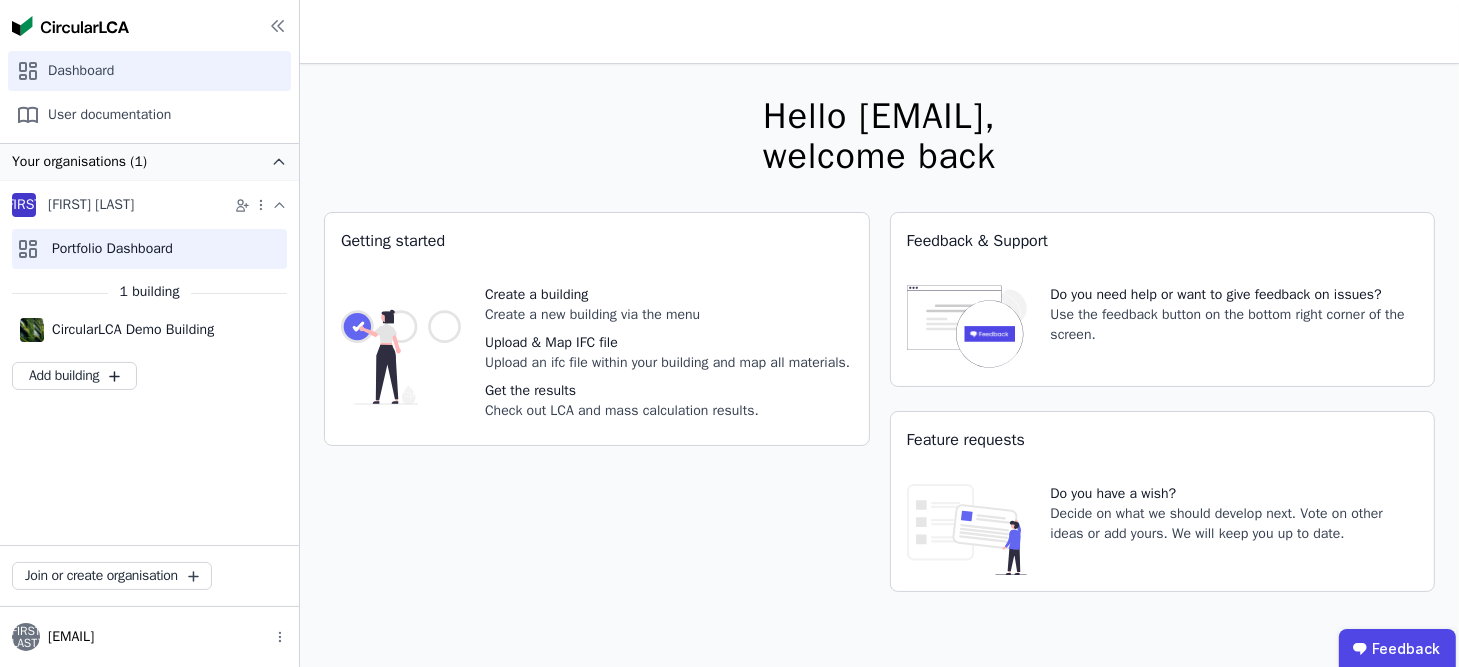 click on "Portfolio Dashboard" at bounding box center (149, 249) 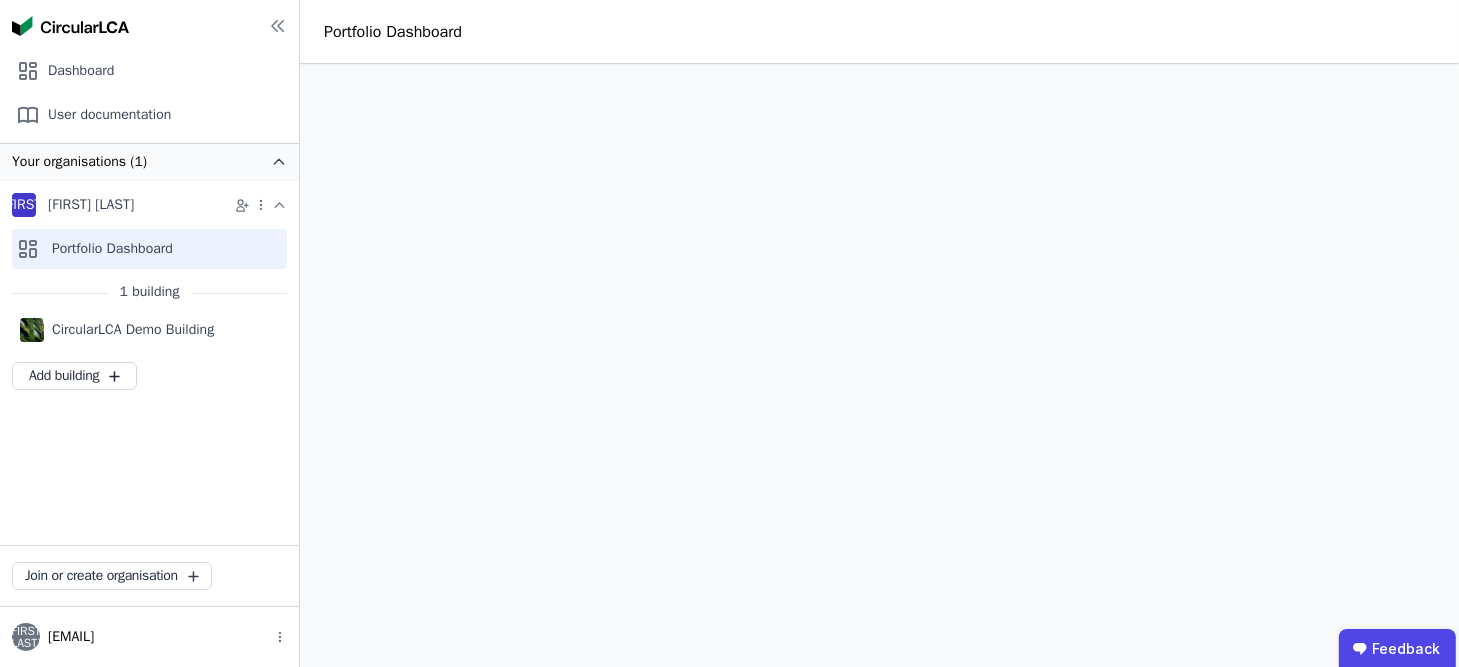 scroll, scrollTop: 5, scrollLeft: 0, axis: vertical 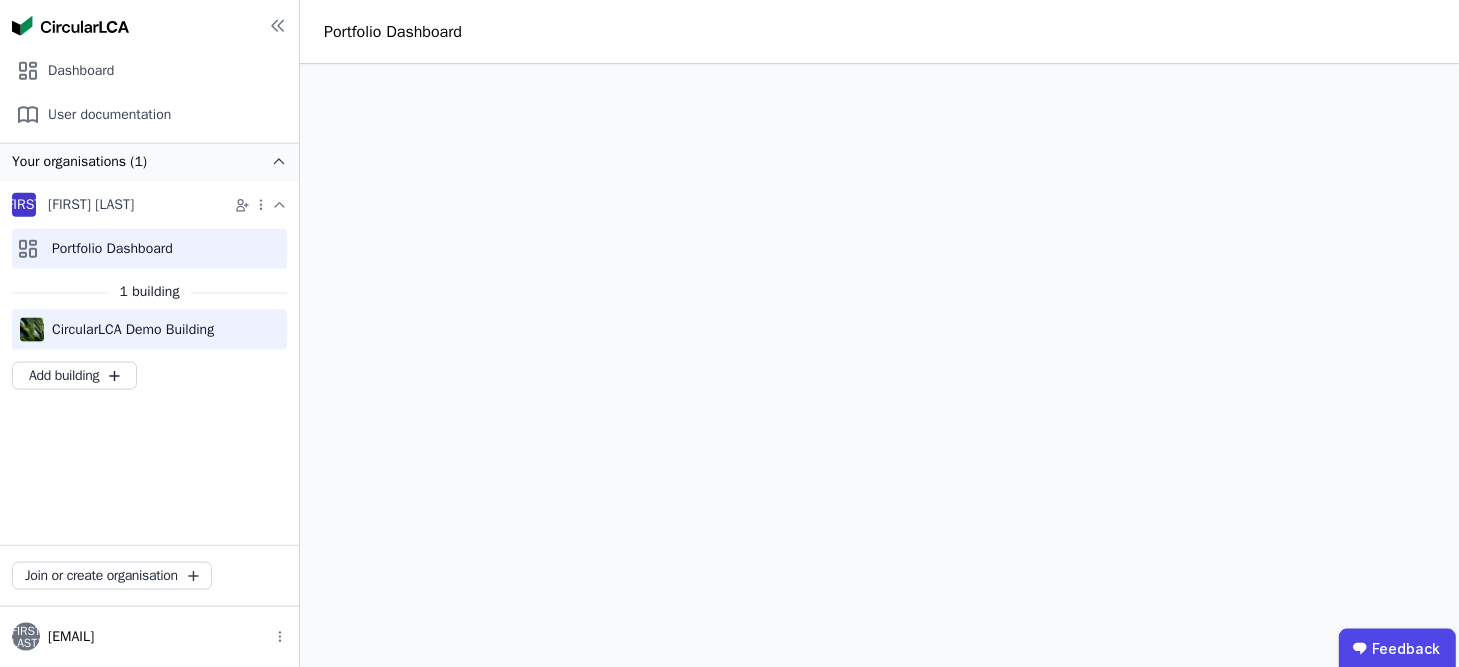 click on "CircularLCA Demo Building" at bounding box center (129, 330) 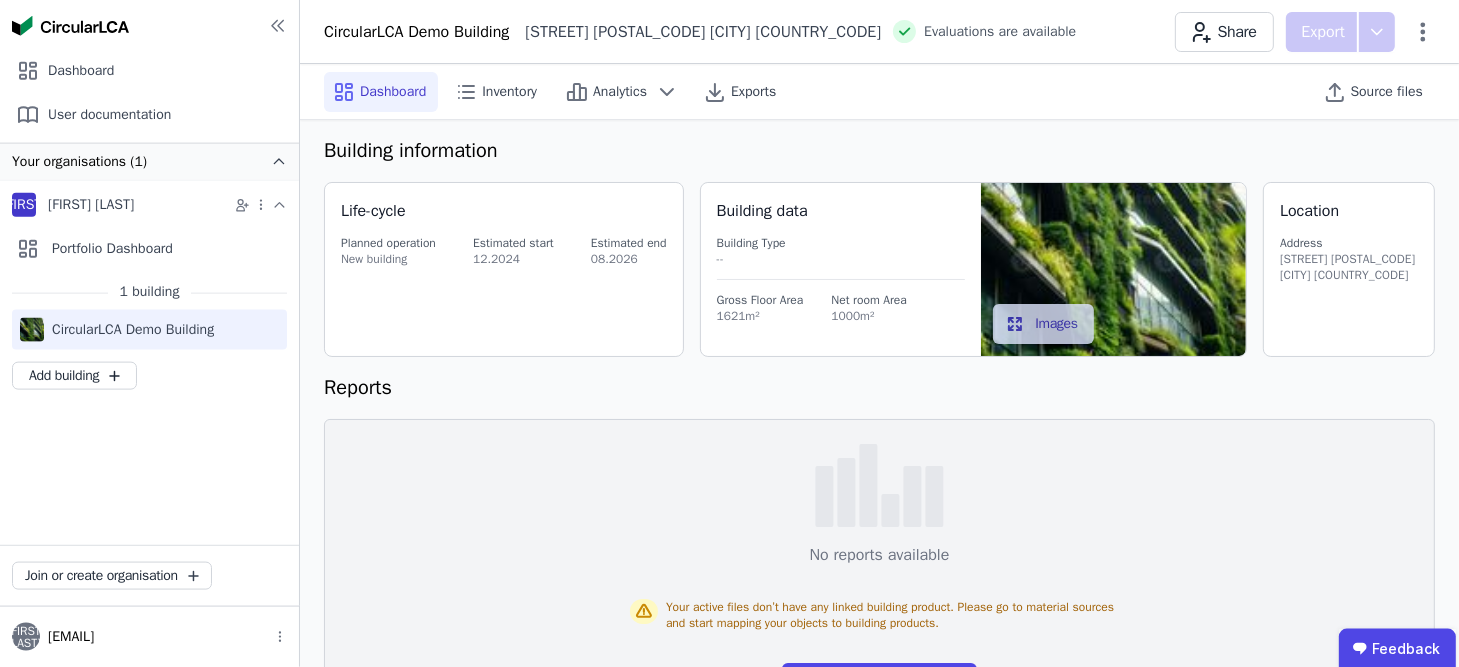 scroll, scrollTop: 0, scrollLeft: 0, axis: both 